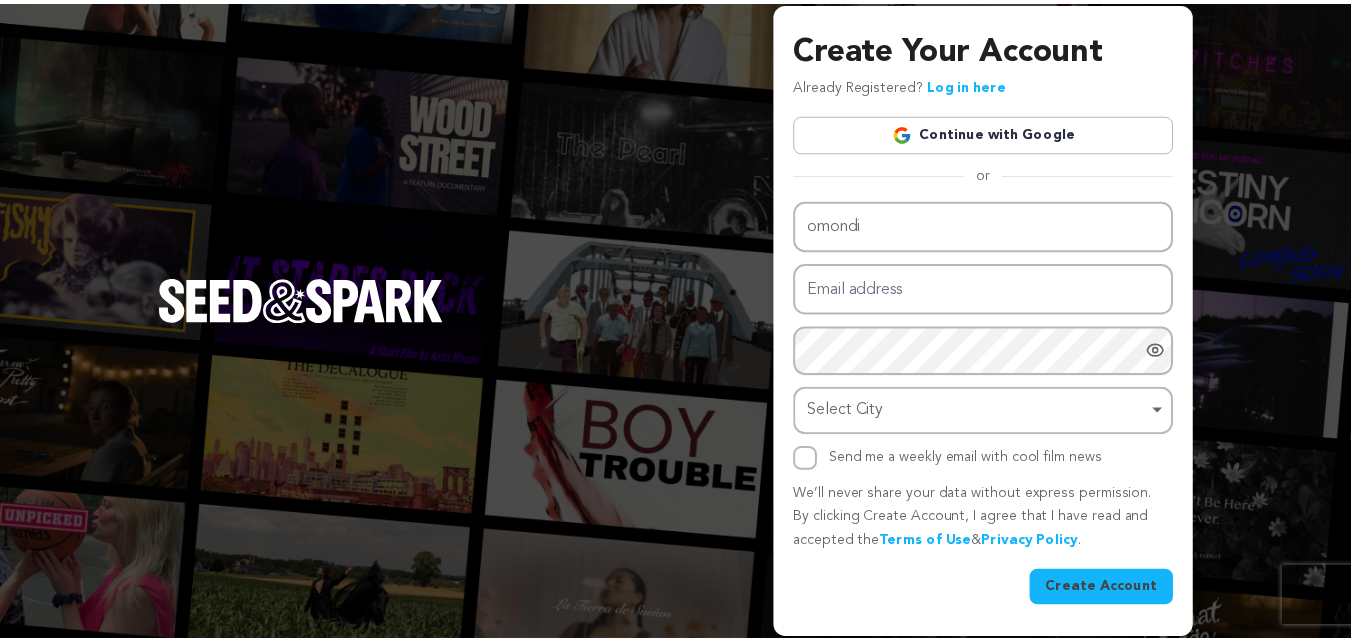 scroll, scrollTop: 0, scrollLeft: 0, axis: both 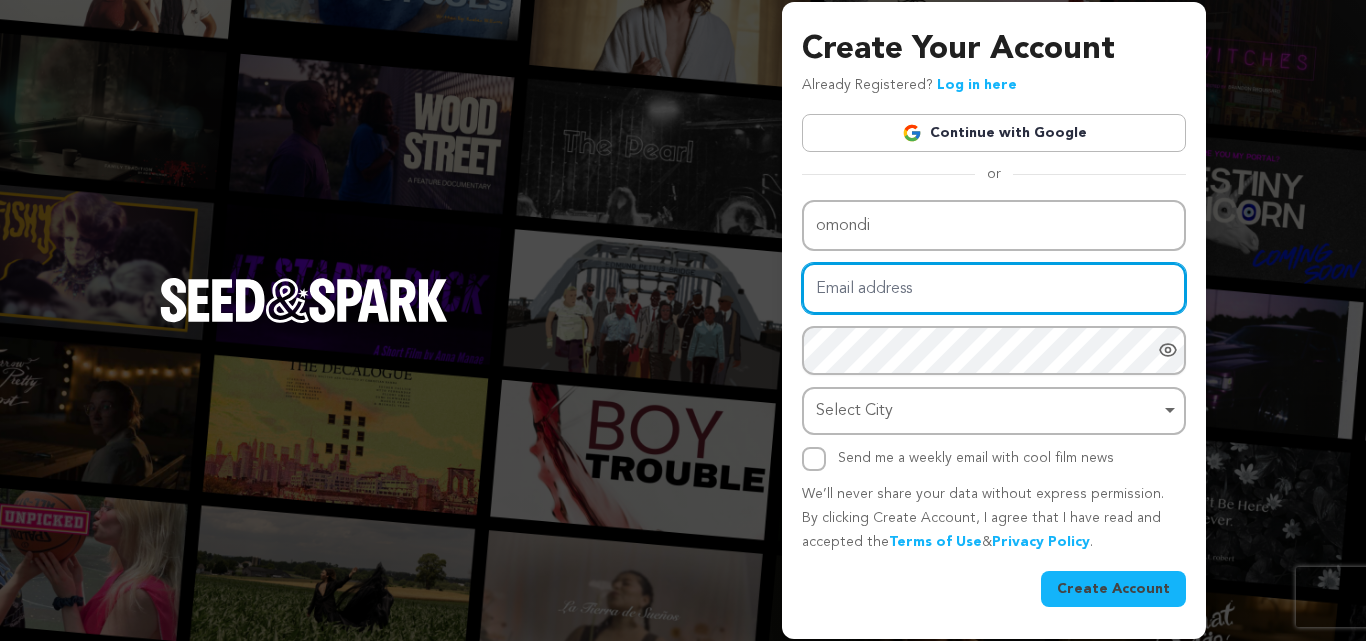 click on "Email address" at bounding box center [994, 288] 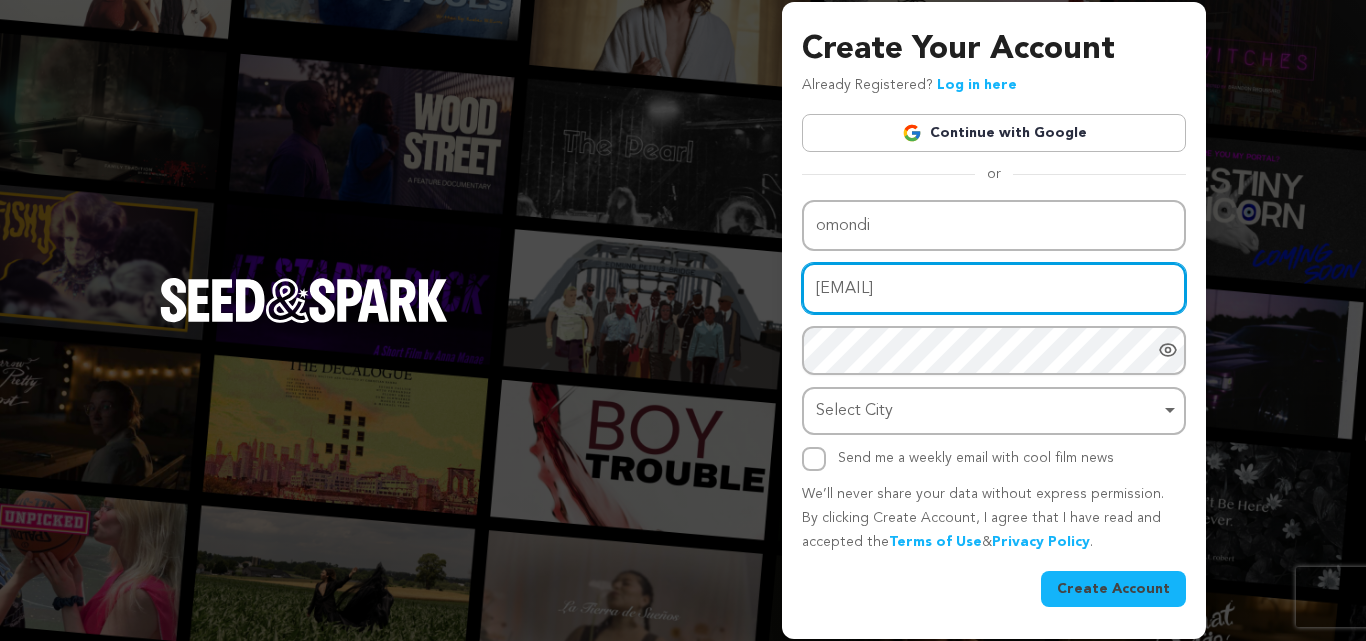 type on "[EMAIL]" 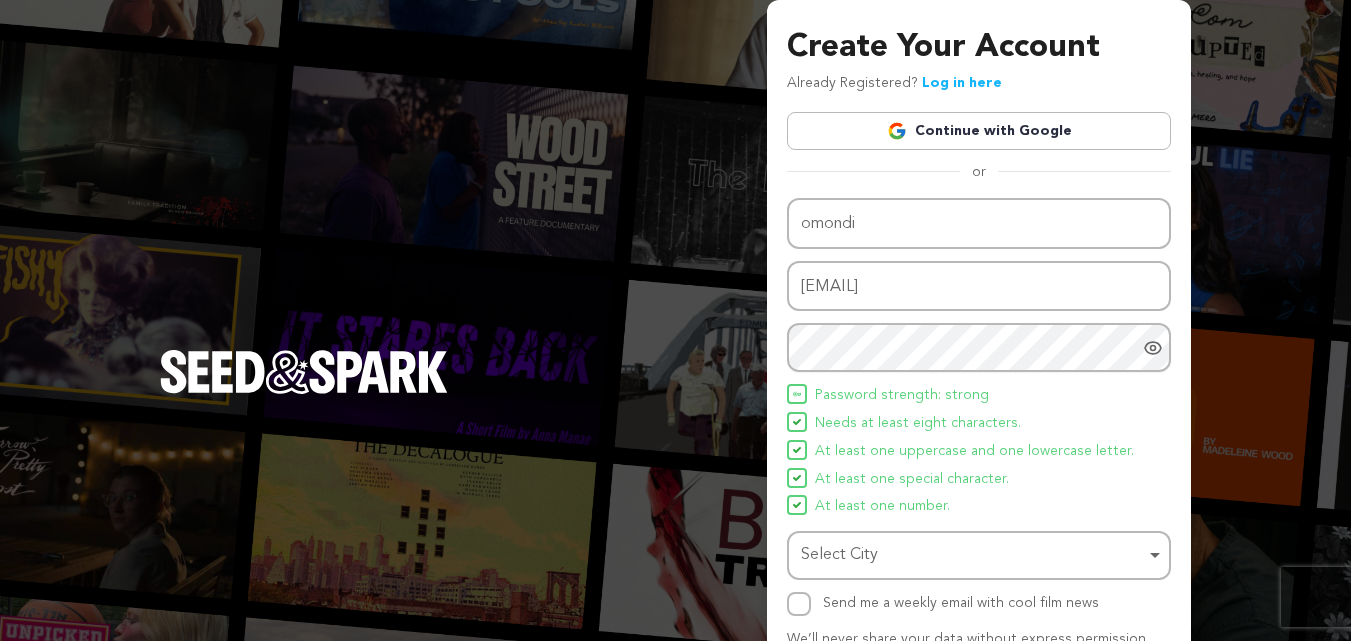 click 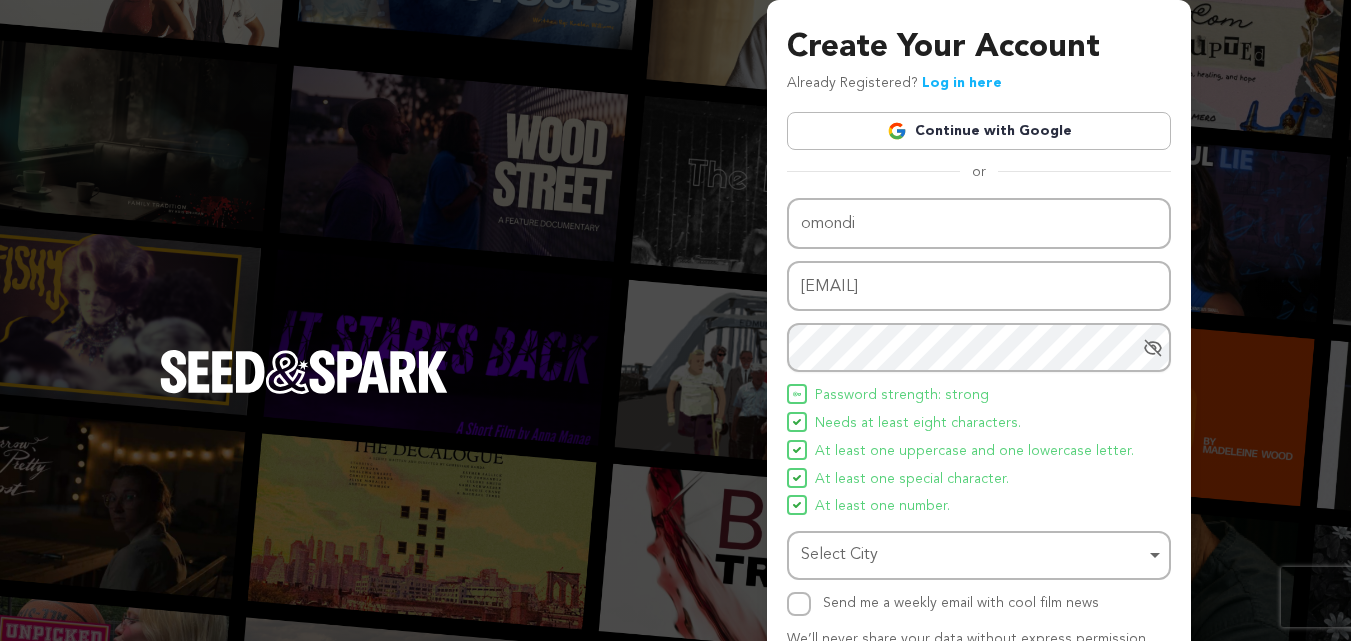 click on "Select City Remove item" at bounding box center (979, 555) 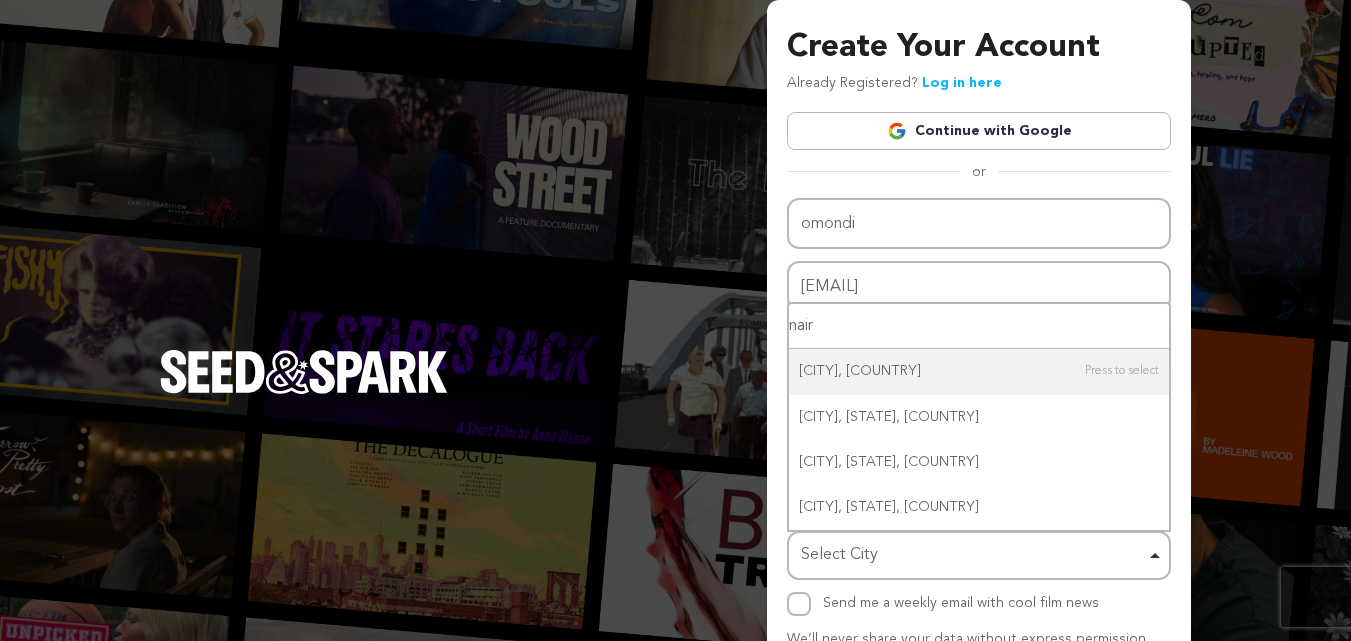 type on "nairo" 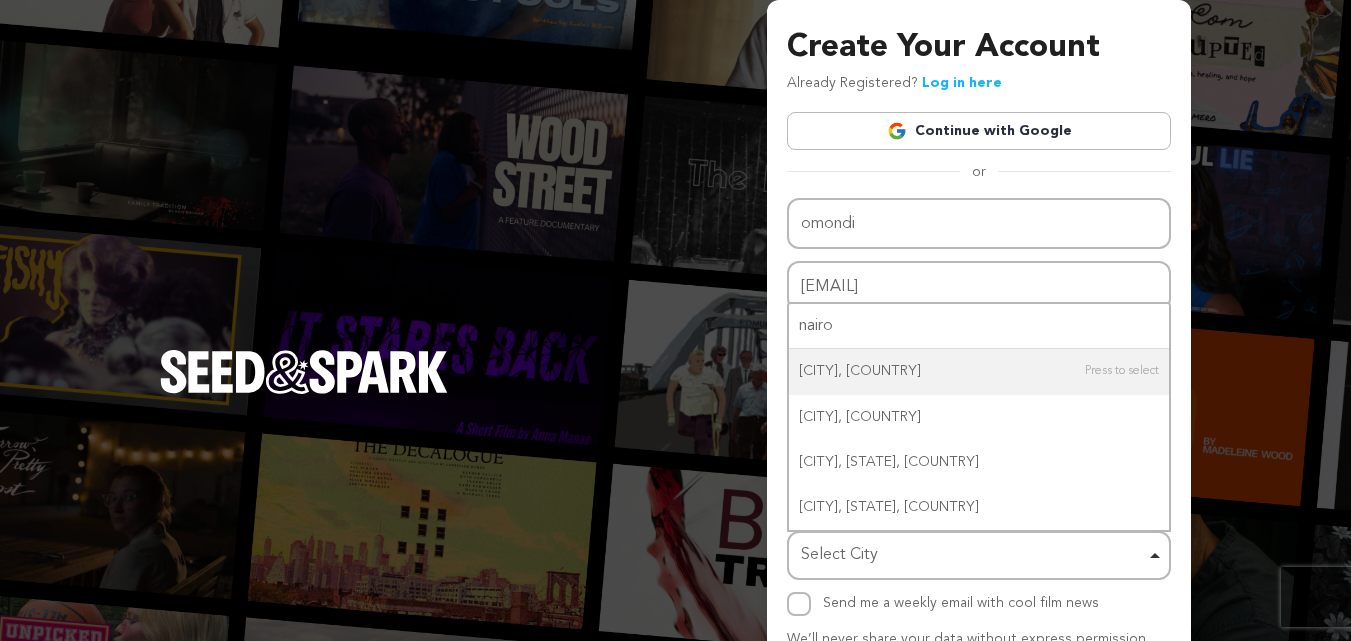 type 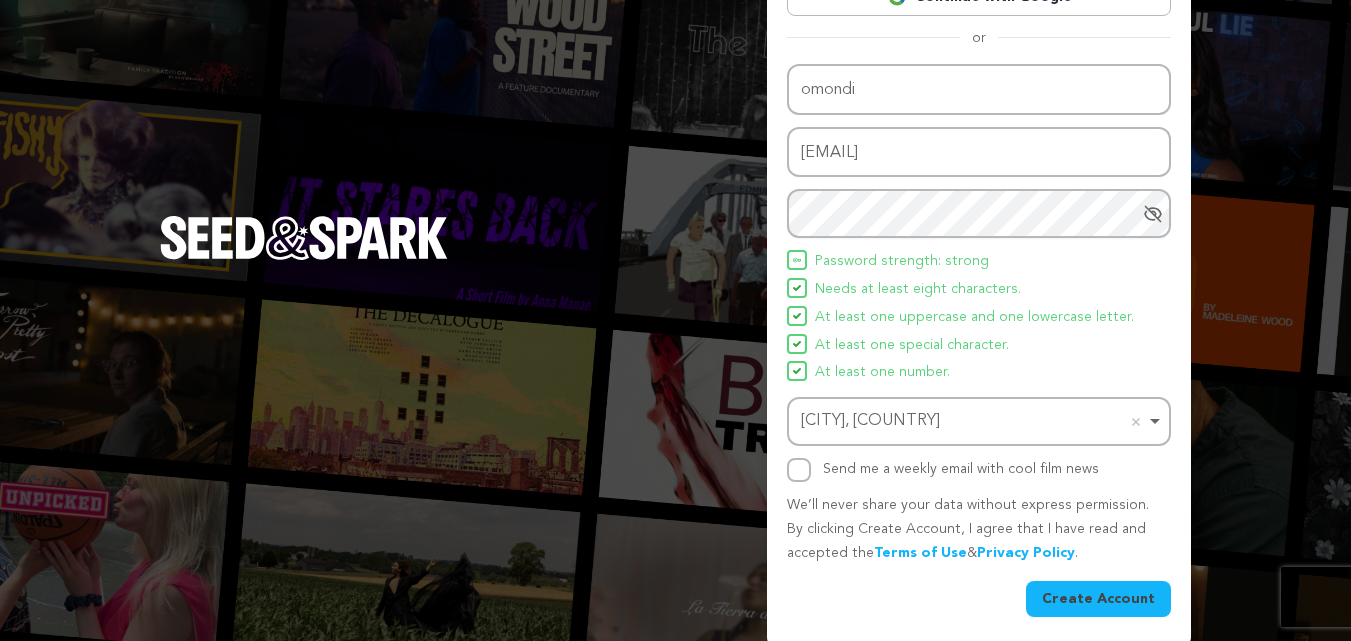 scroll, scrollTop: 142, scrollLeft: 0, axis: vertical 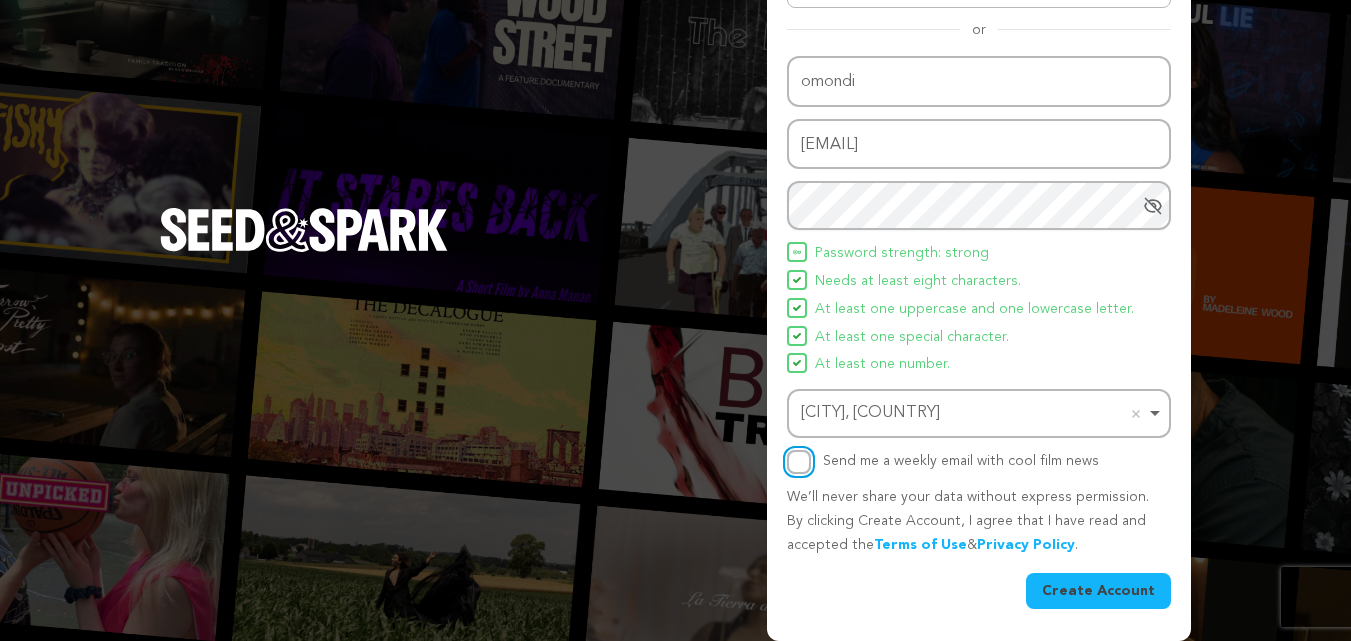 click on "Send me a weekly email with cool film news" at bounding box center [799, 462] 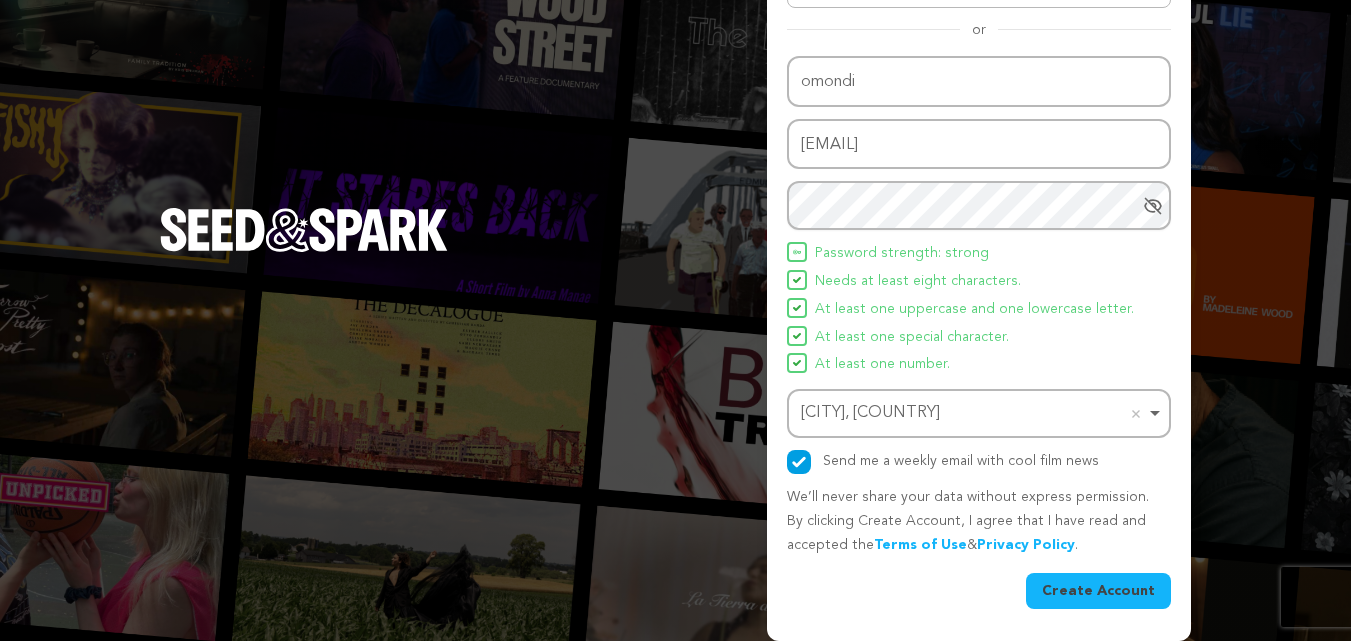 click on "Create Account" at bounding box center [1098, 591] 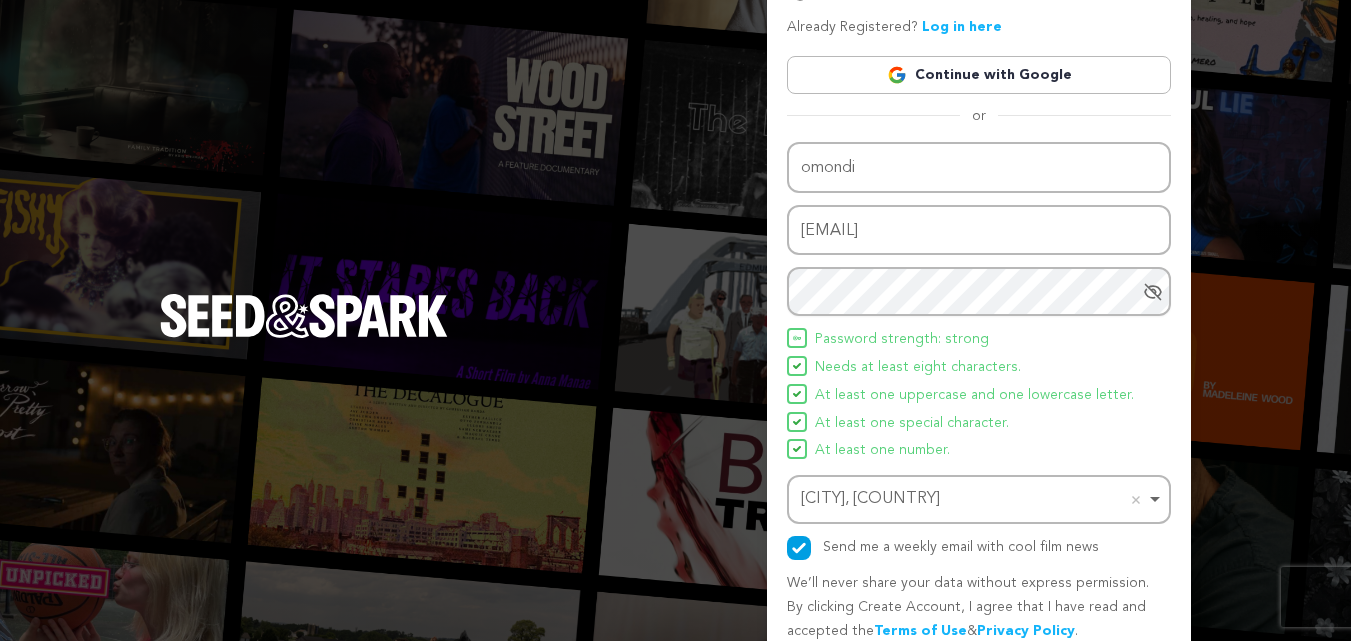 scroll, scrollTop: 142, scrollLeft: 0, axis: vertical 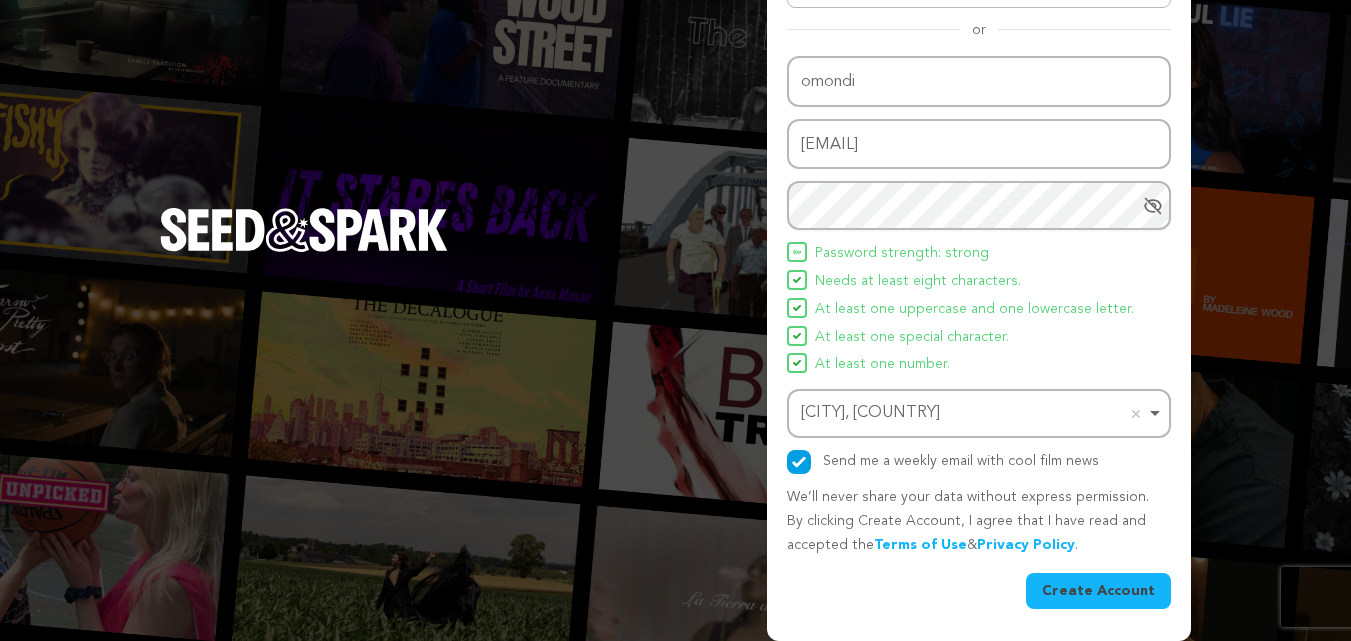 click on "Create Account" at bounding box center [1098, 591] 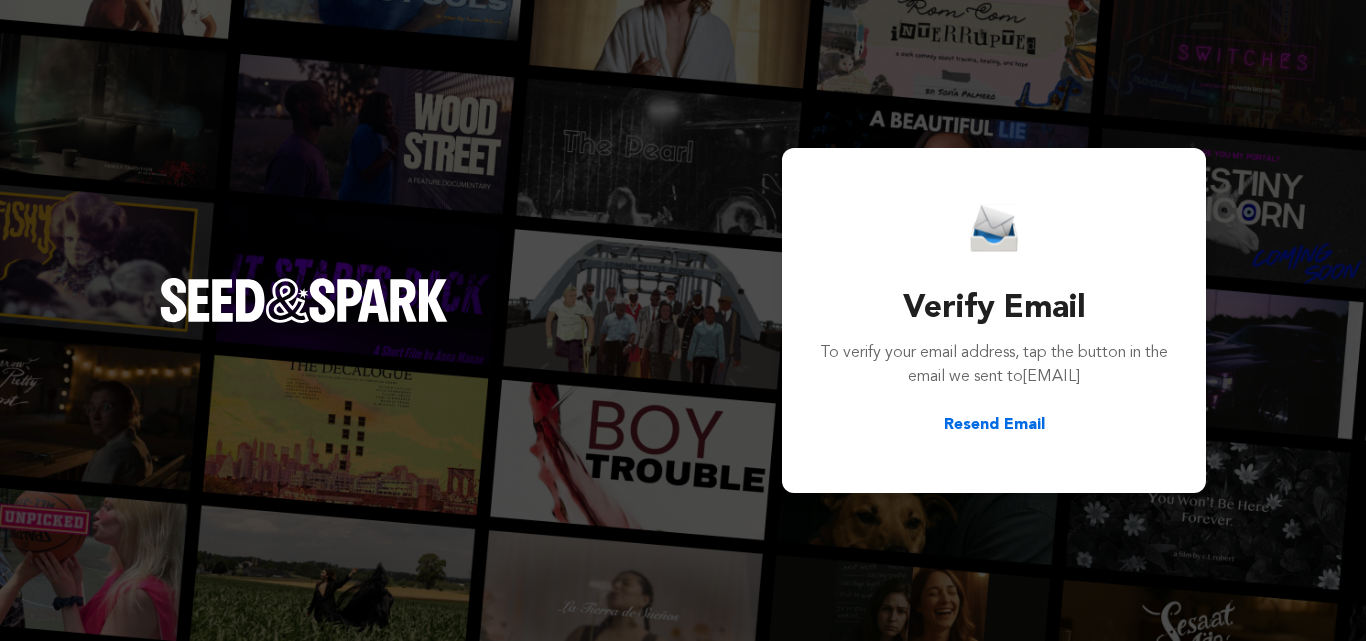 scroll, scrollTop: 0, scrollLeft: 0, axis: both 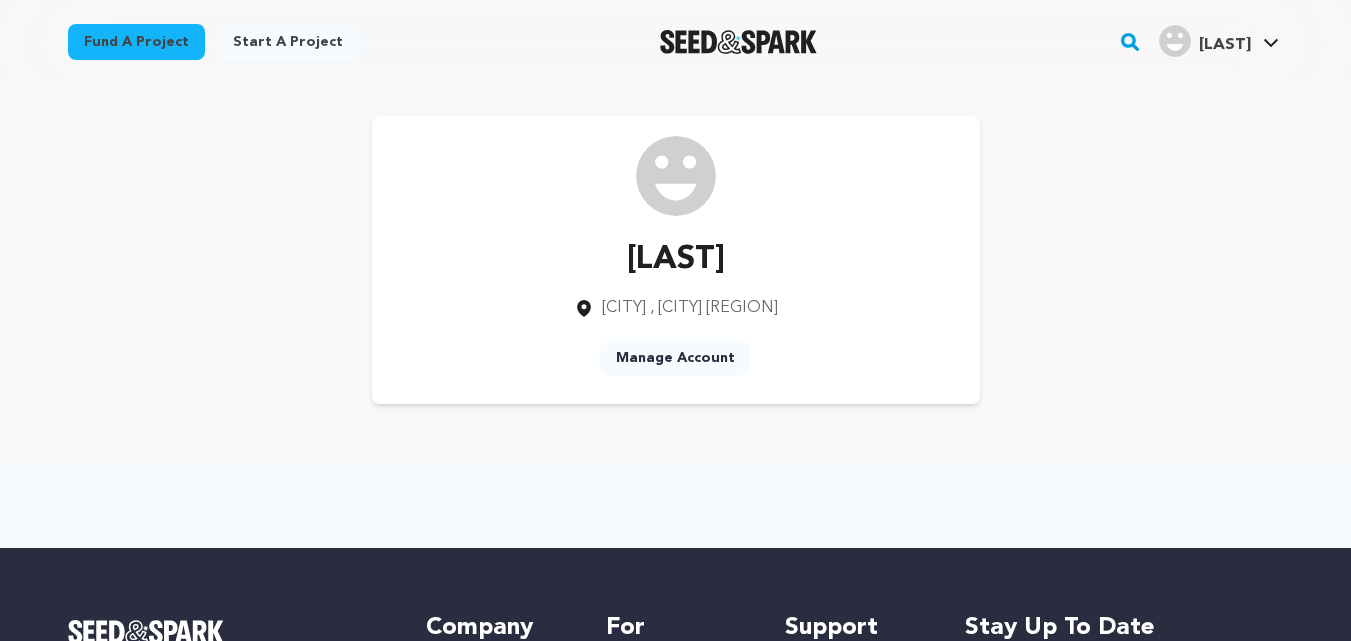 click on "Manage Account" at bounding box center (675, 358) 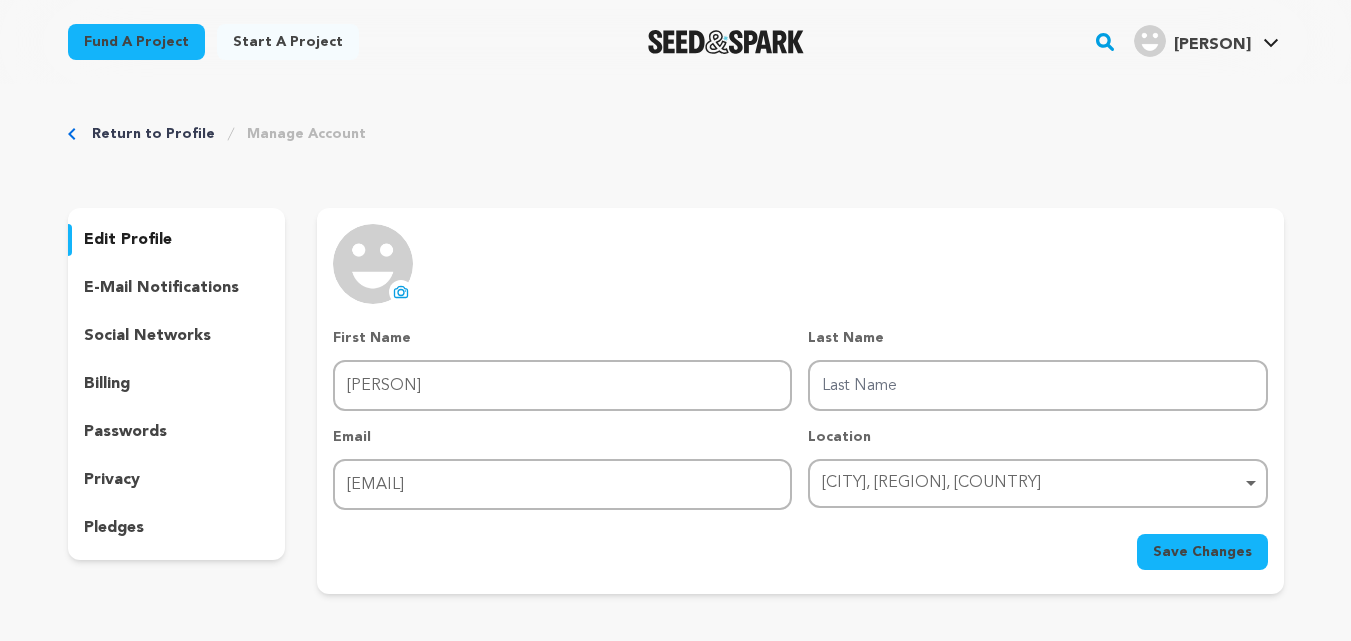 scroll, scrollTop: 0, scrollLeft: 0, axis: both 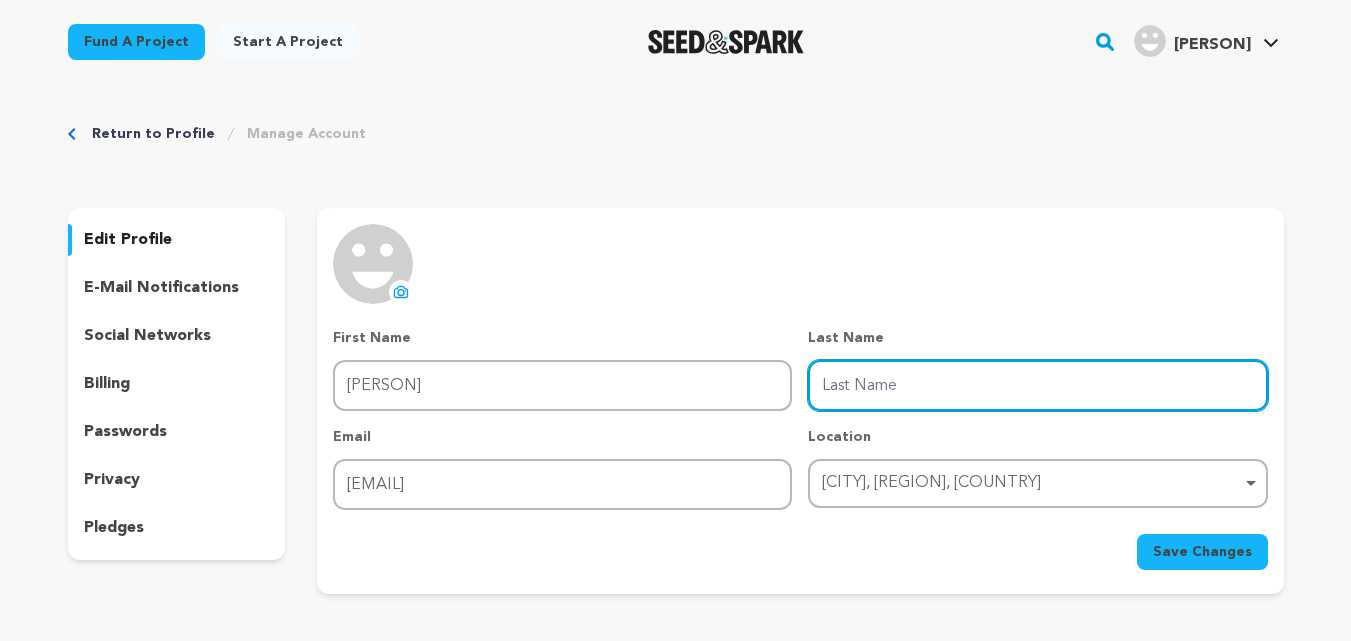 click on "Last Name" at bounding box center [1037, 385] 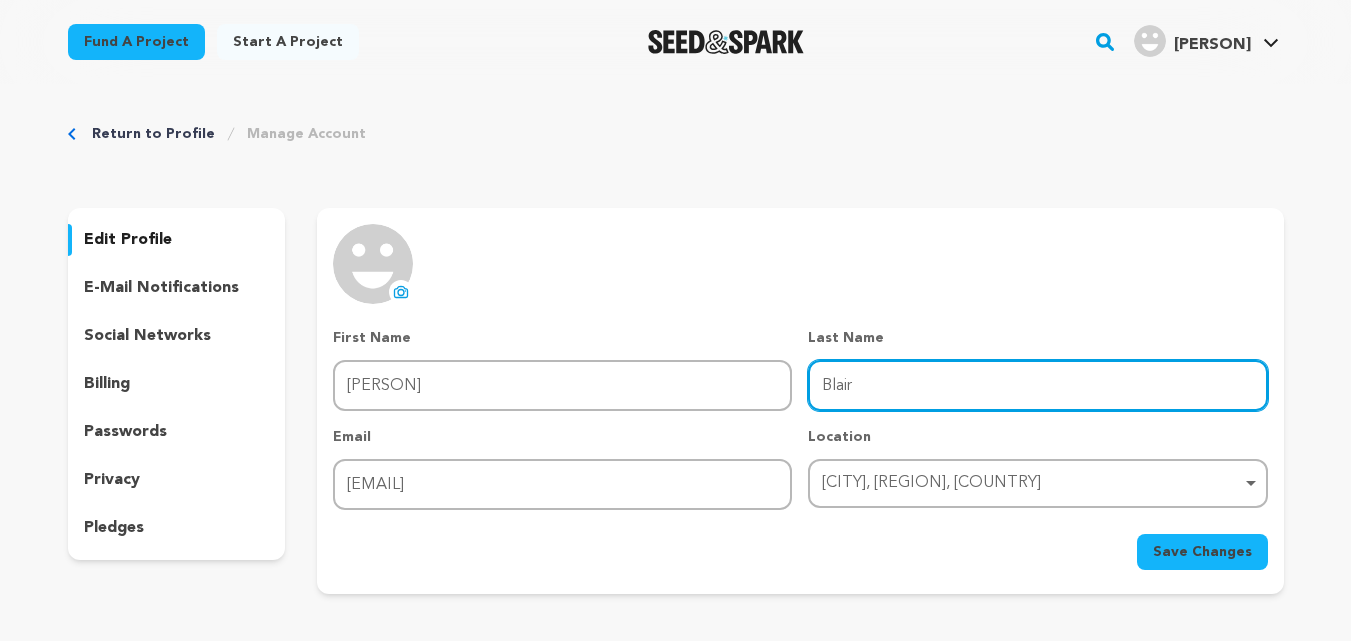 type on "Blair" 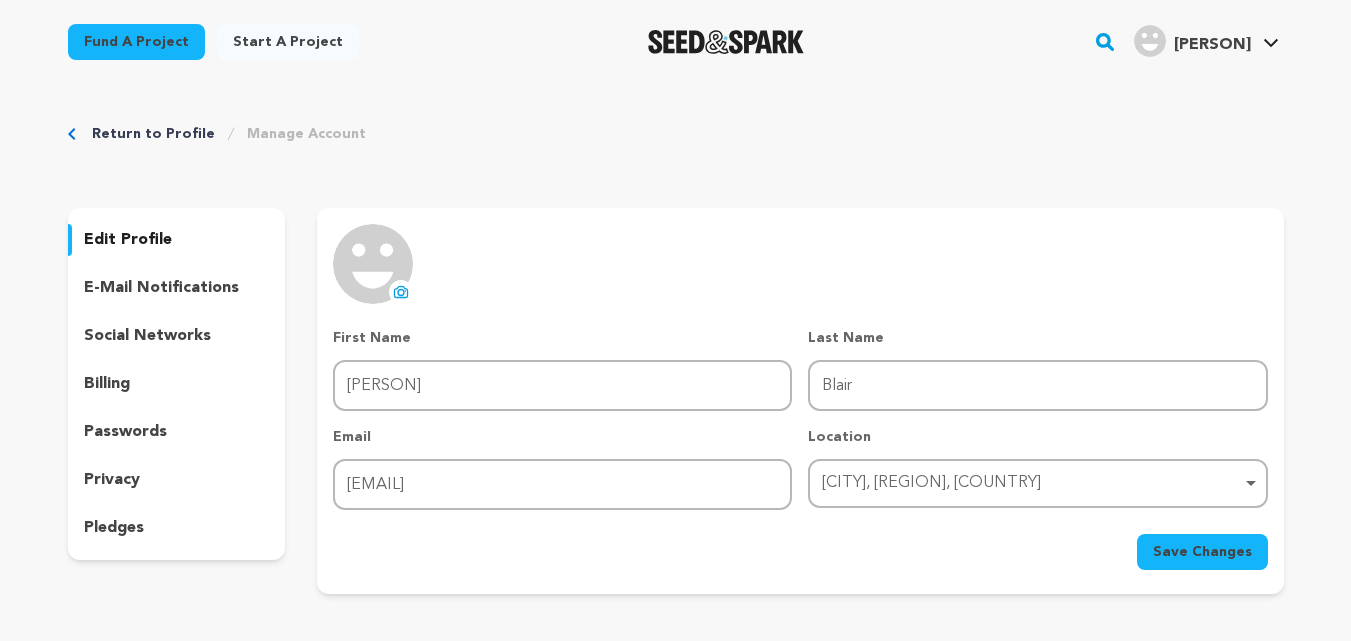click on "Save Changes" at bounding box center (1202, 552) 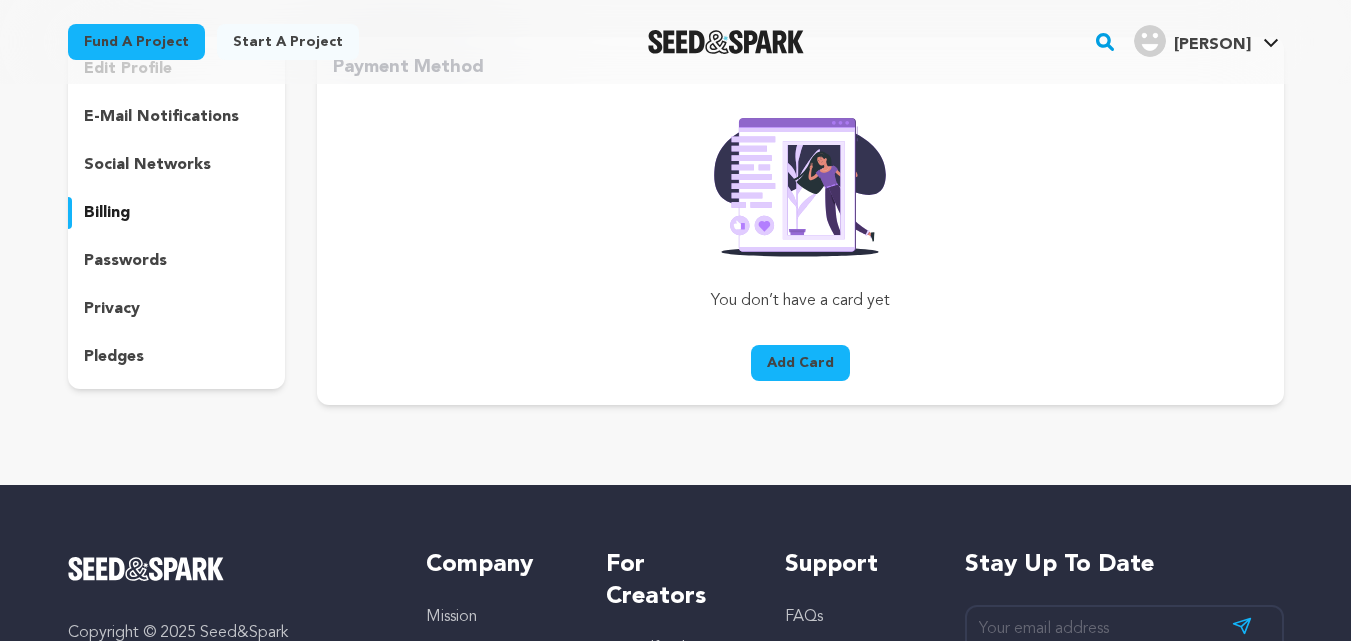 scroll, scrollTop: 18, scrollLeft: 0, axis: vertical 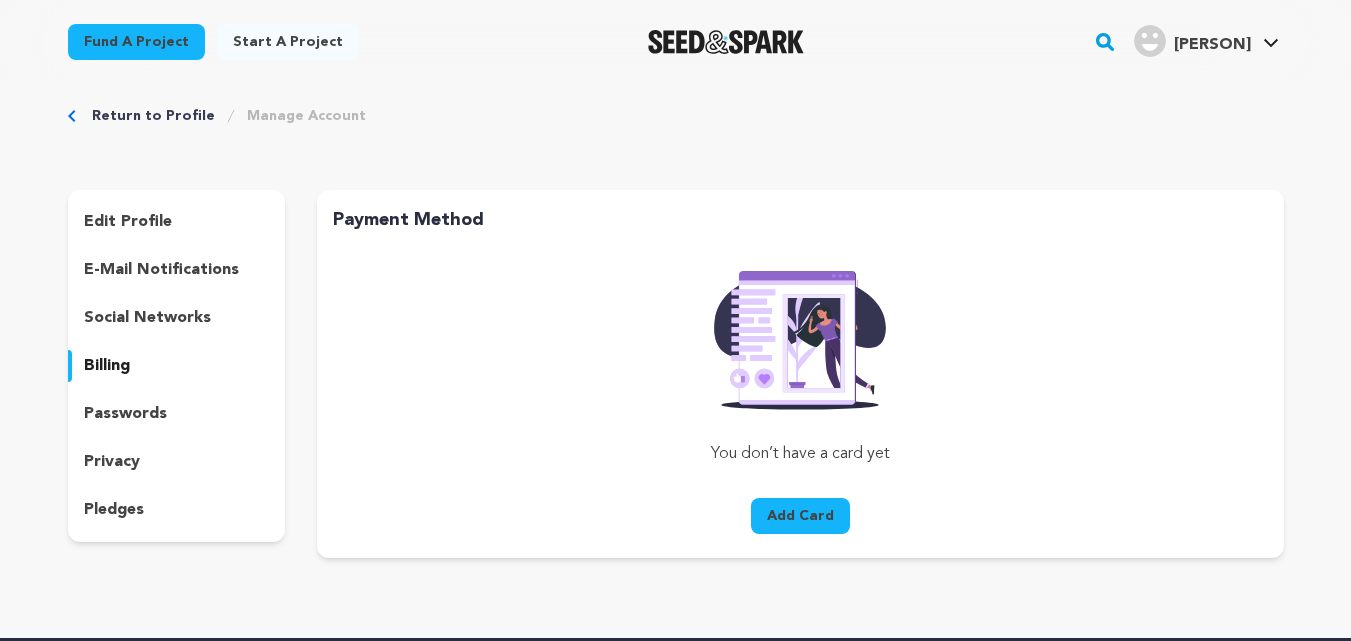 click on "passwords" at bounding box center (125, 414) 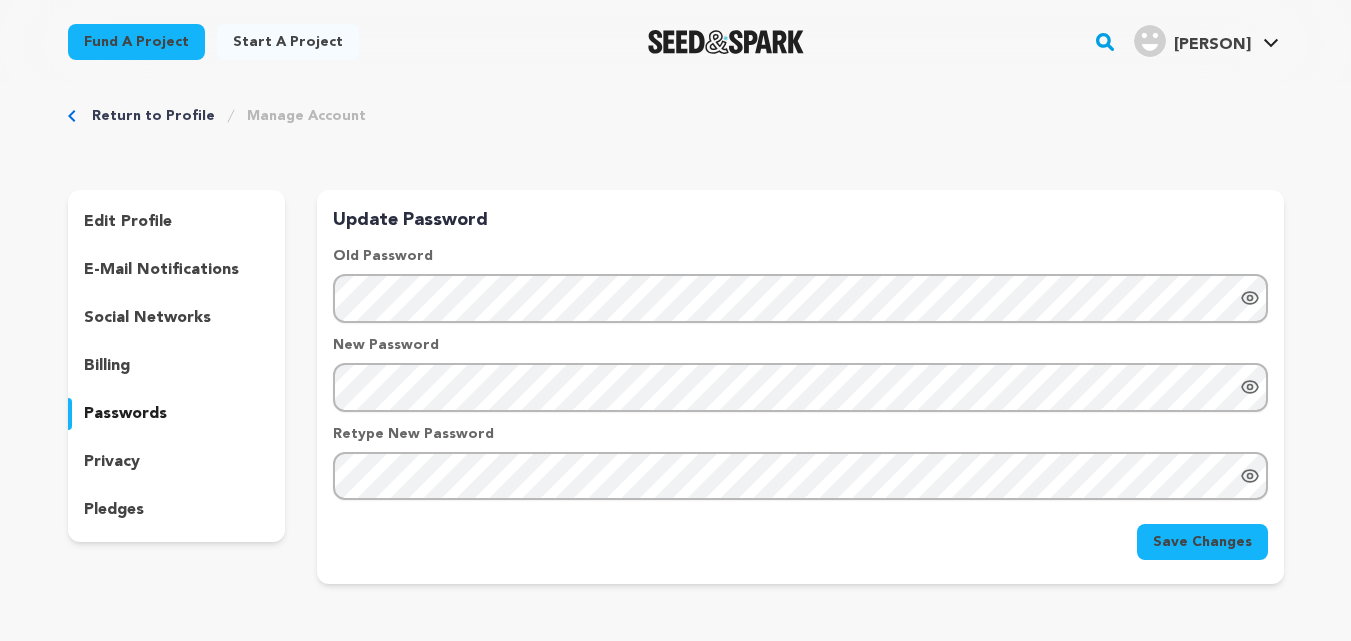 click on "privacy" at bounding box center [112, 462] 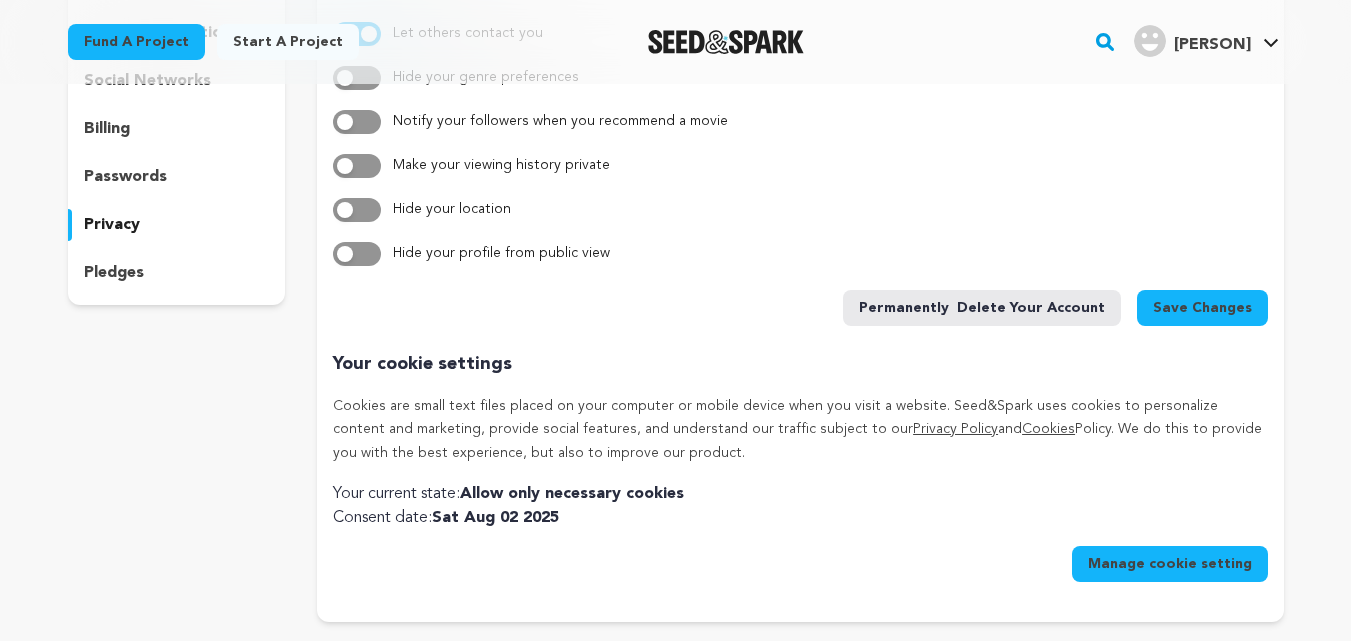 scroll, scrollTop: 136, scrollLeft: 0, axis: vertical 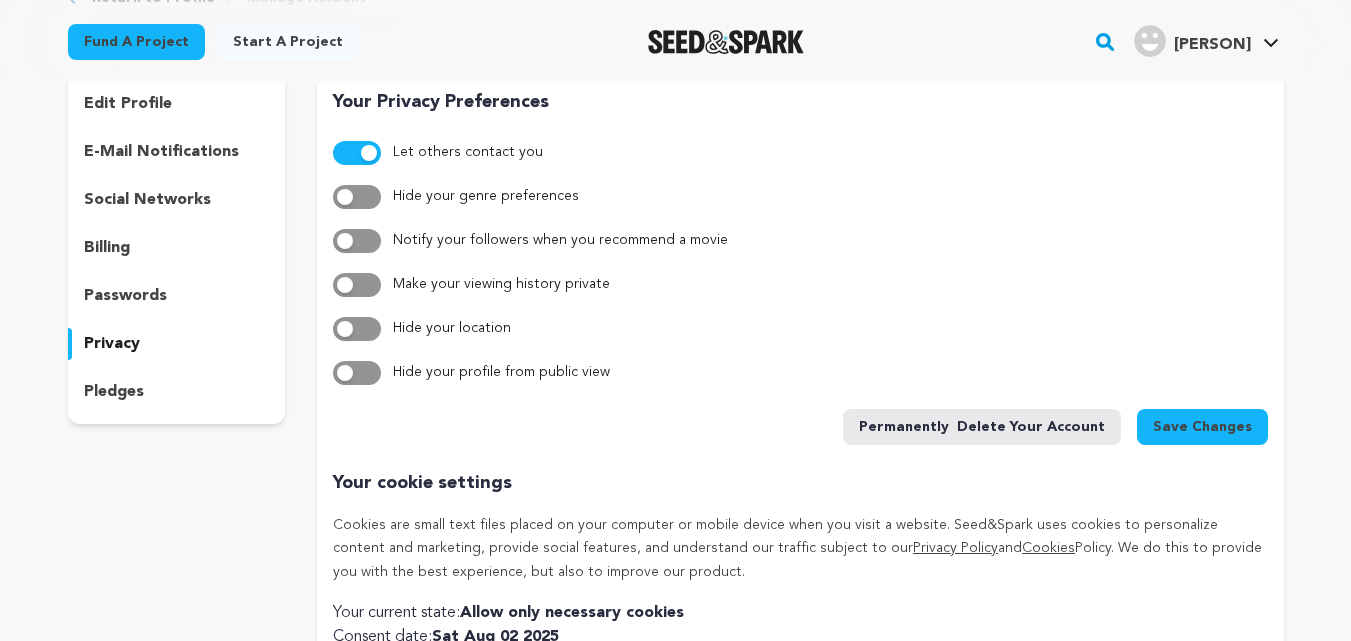 click on "pledges" at bounding box center [114, 392] 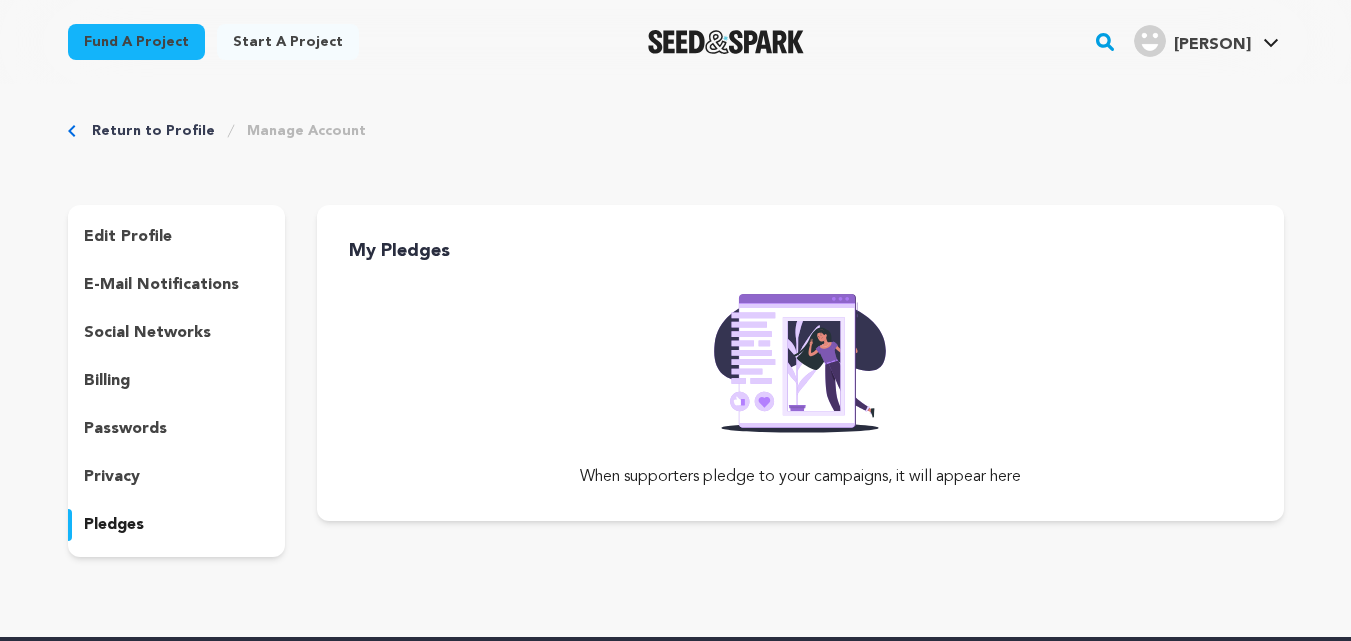 scroll, scrollTop: 0, scrollLeft: 0, axis: both 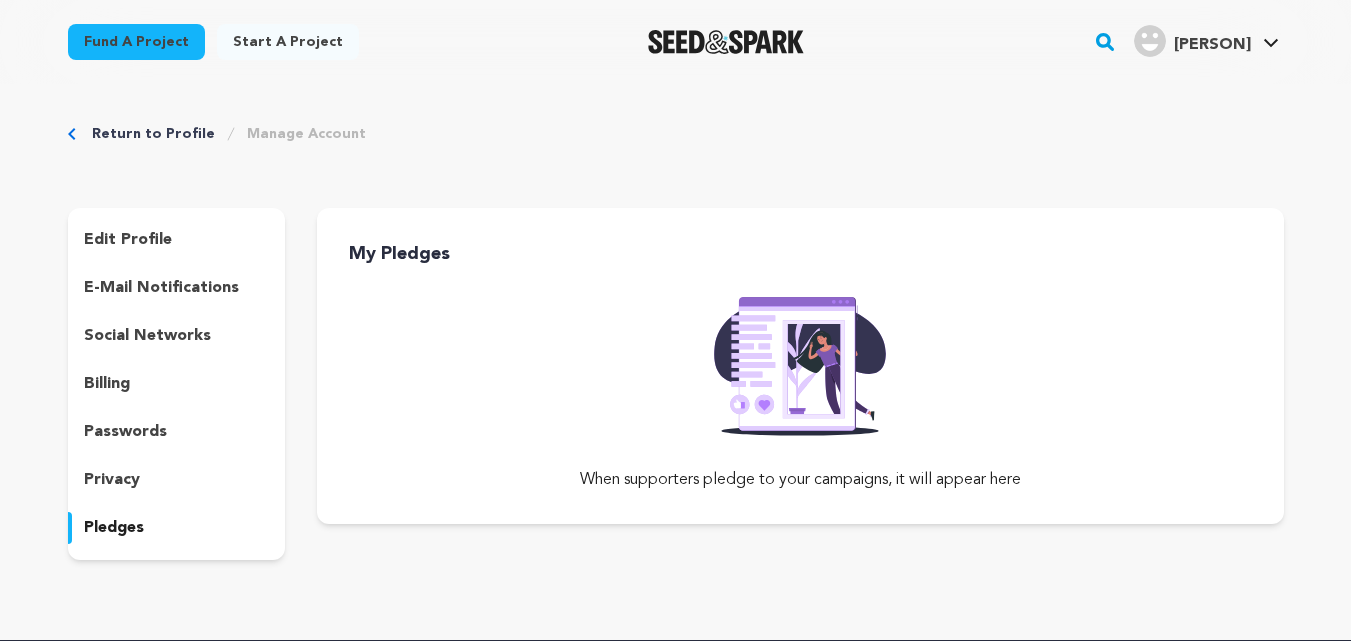 click on "edit profile" at bounding box center [128, 240] 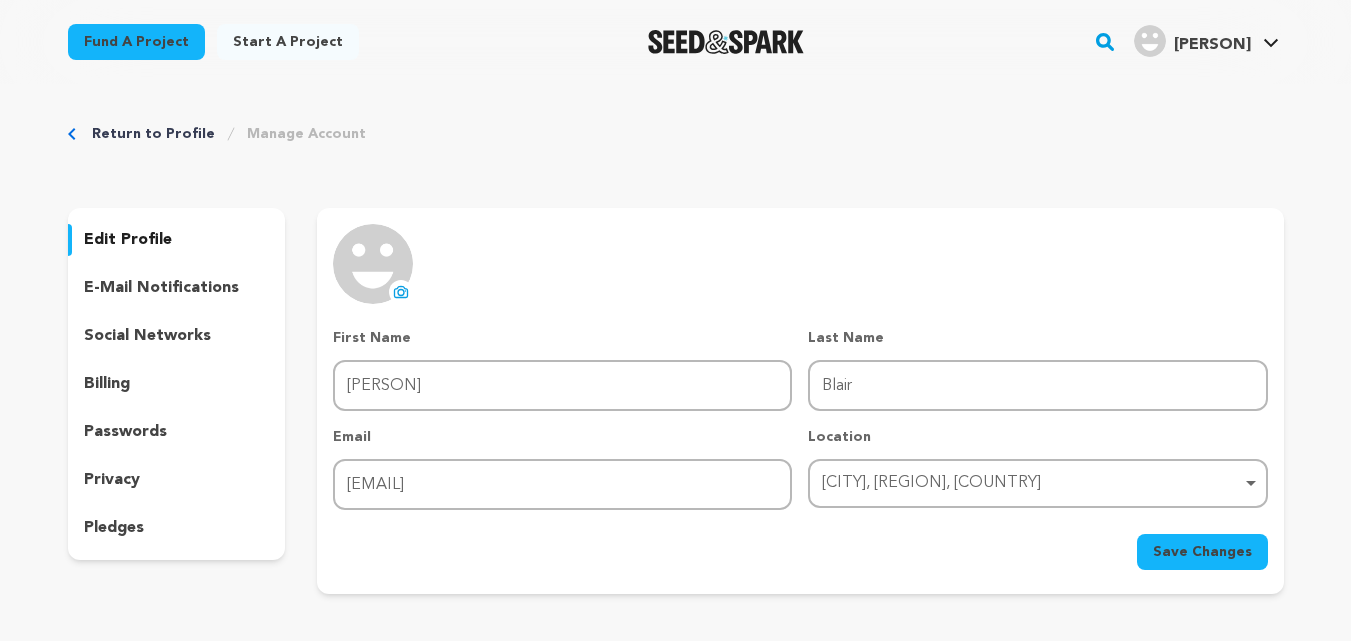 click on "Start a project" at bounding box center [288, 42] 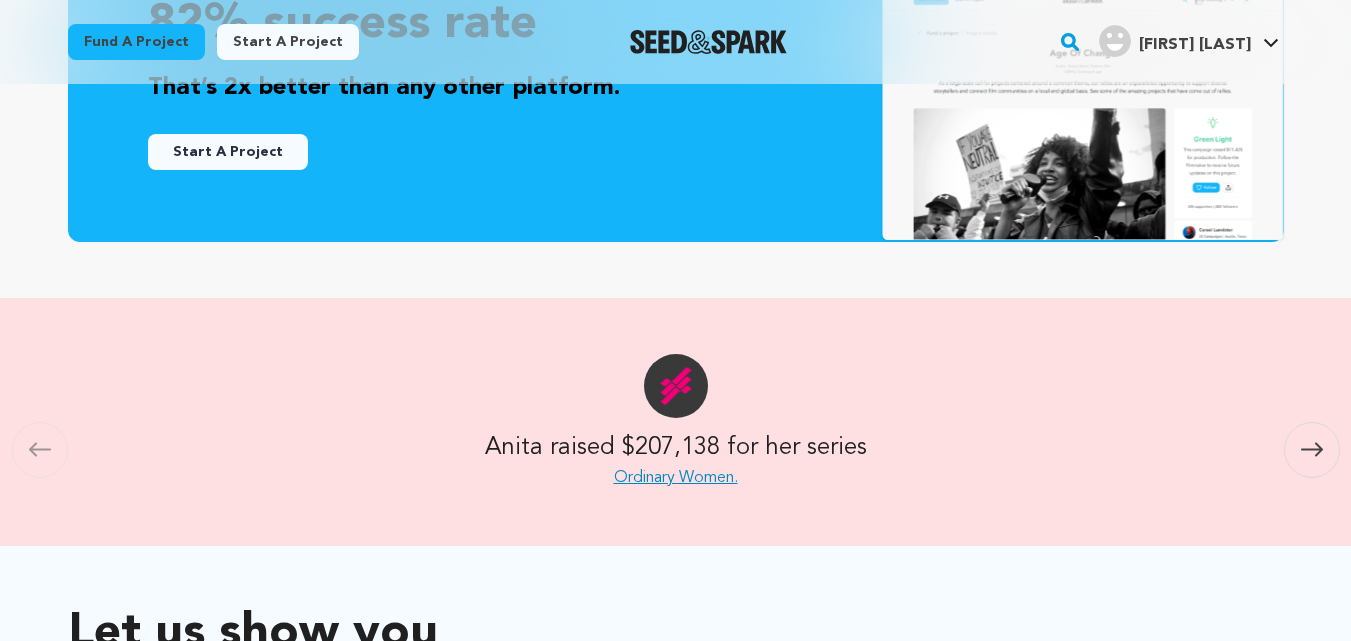 scroll, scrollTop: 748, scrollLeft: 0, axis: vertical 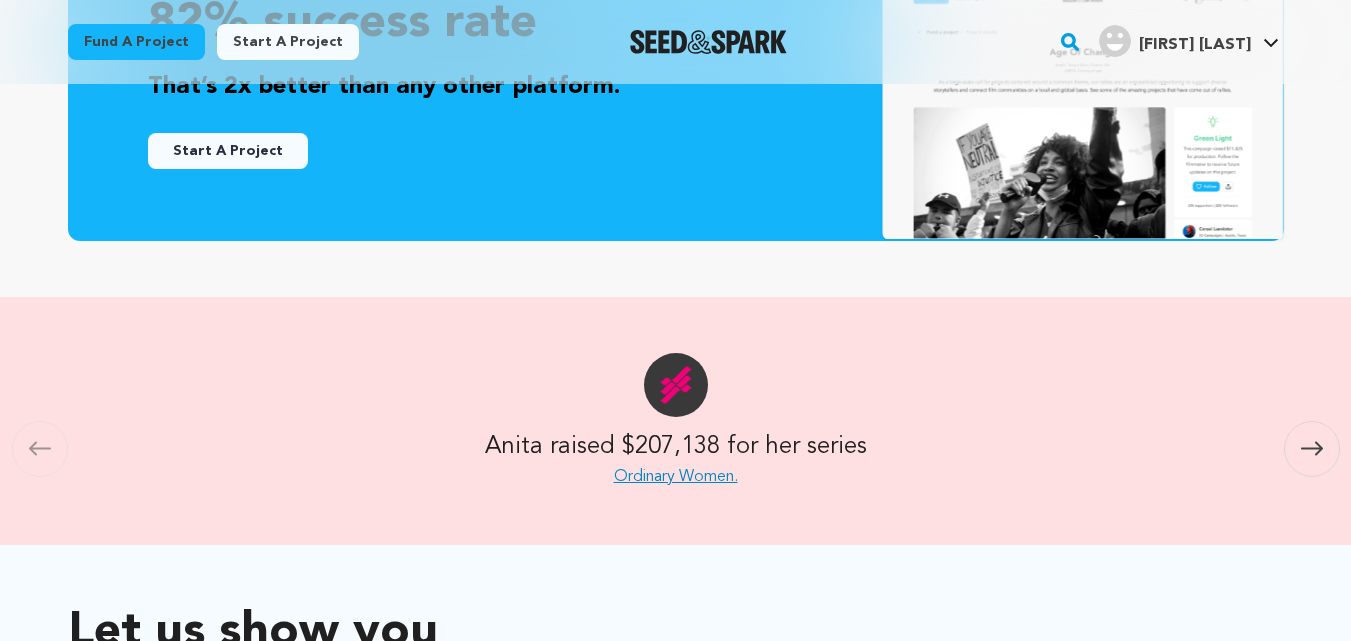 click 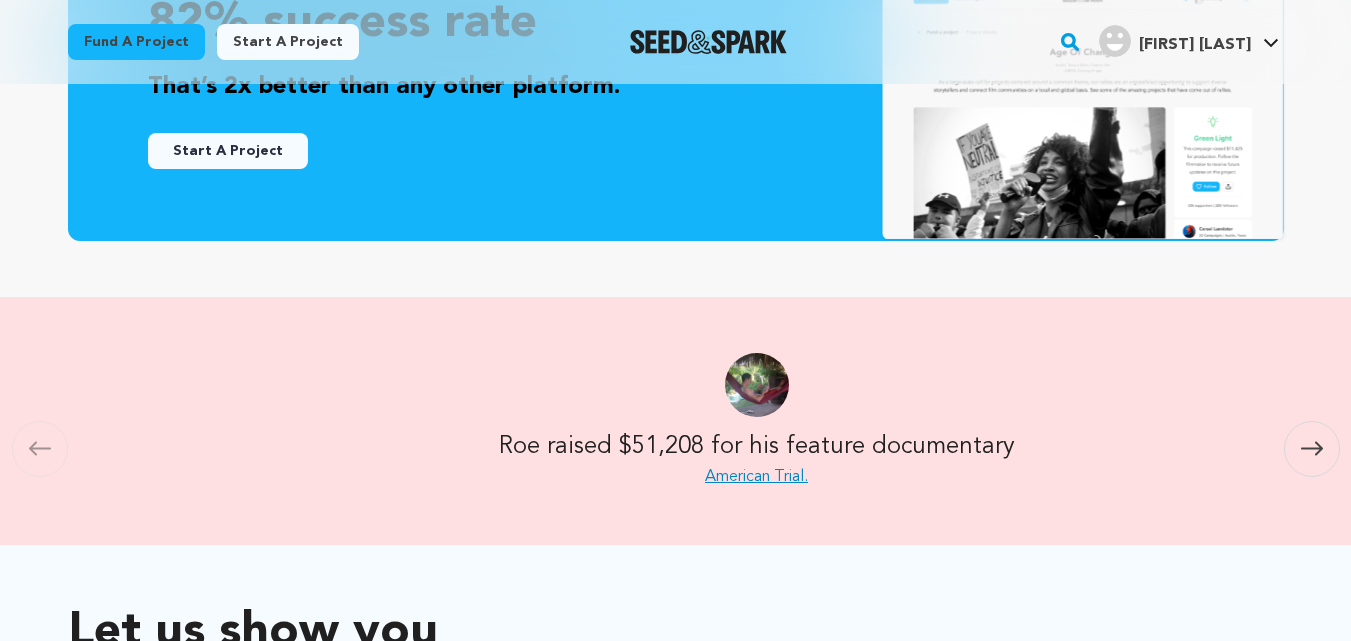 scroll, scrollTop: 0, scrollLeft: 1180, axis: horizontal 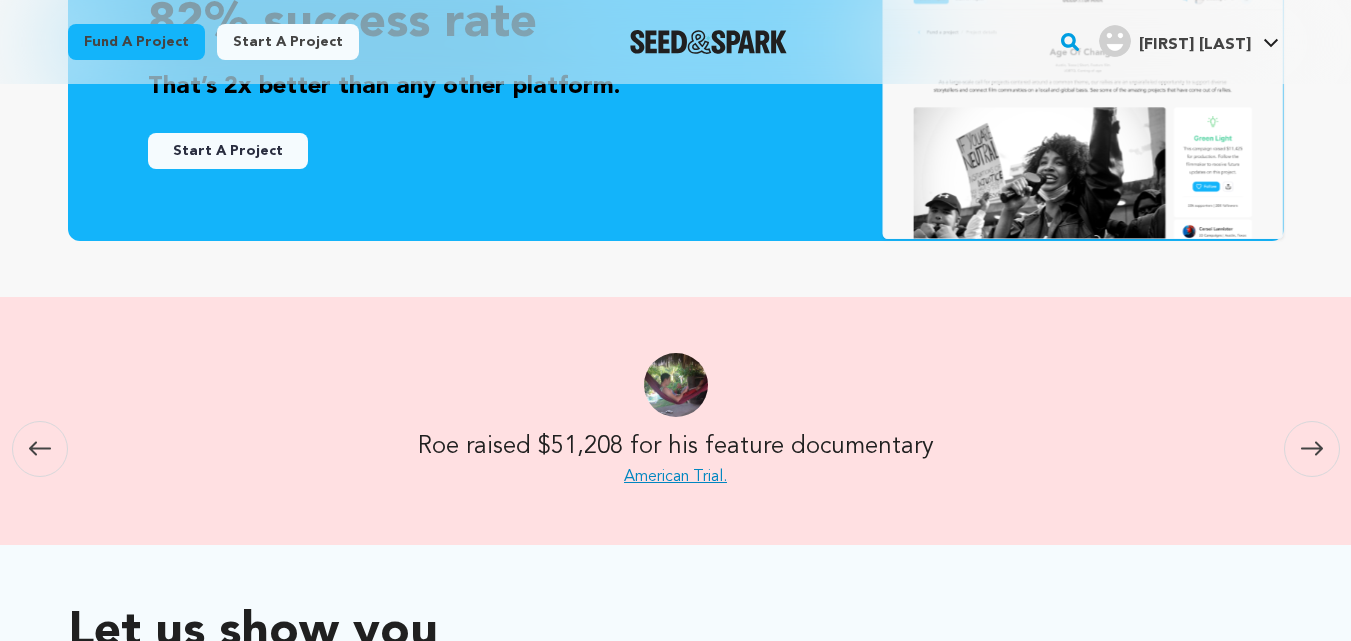 click 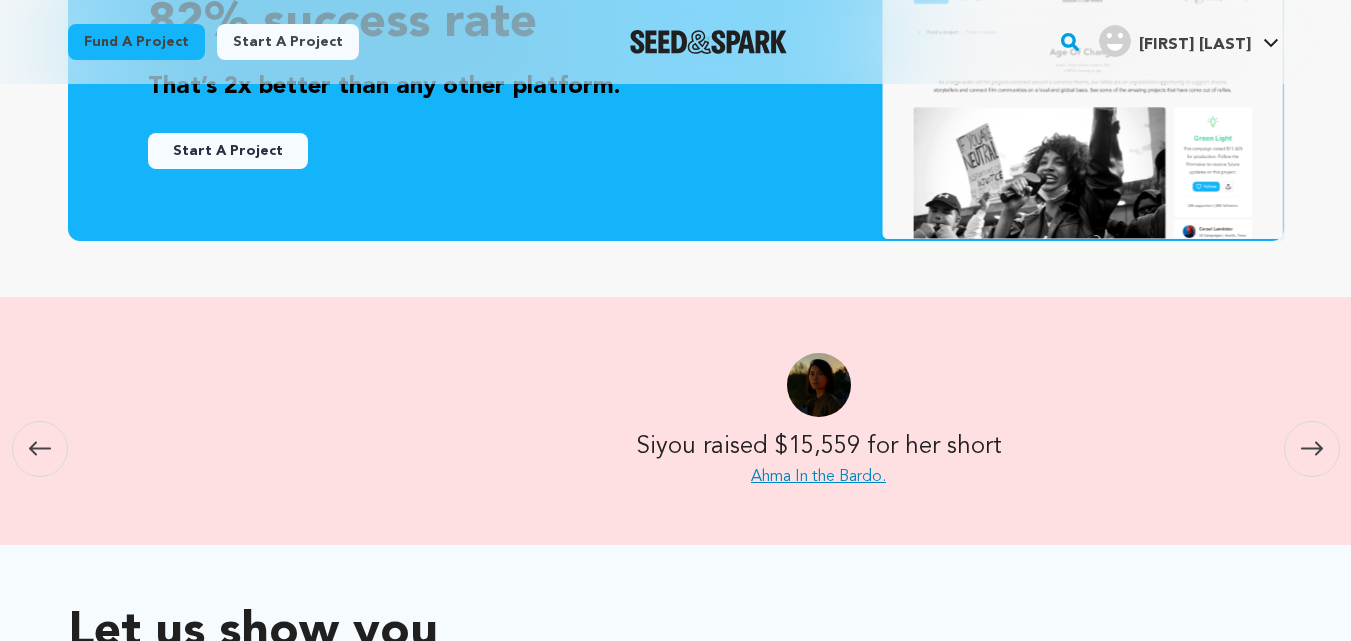 scroll, scrollTop: 0, scrollLeft: 2360, axis: horizontal 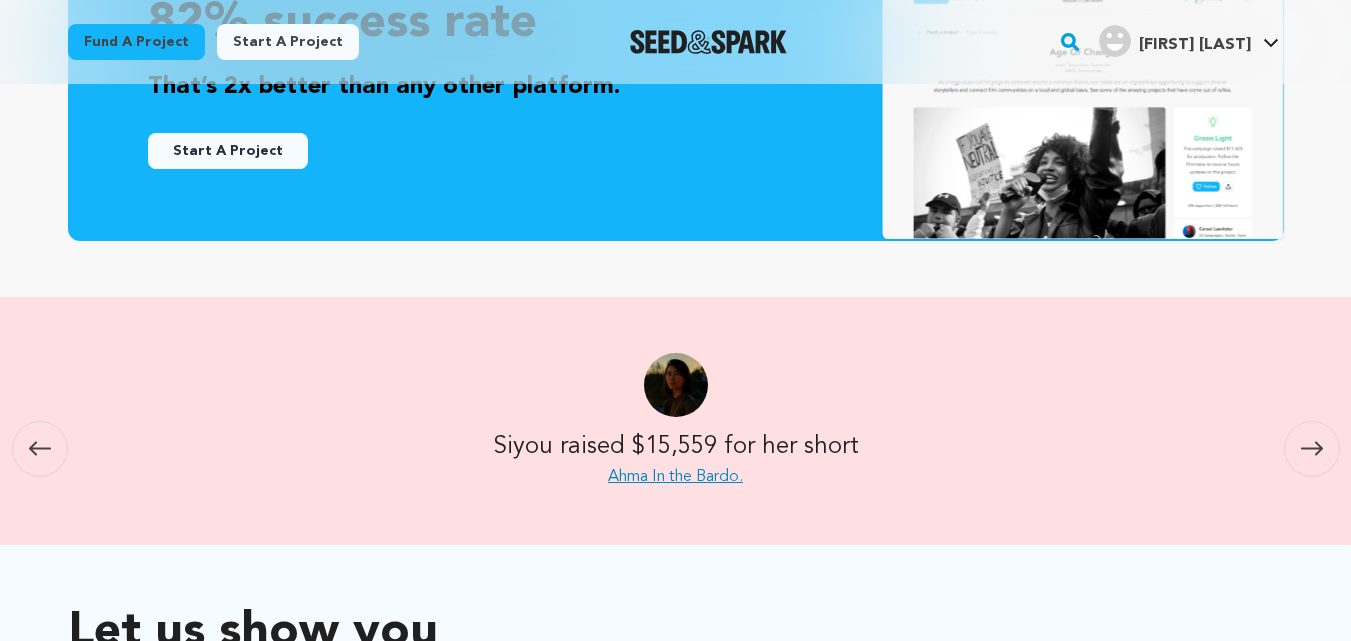 click 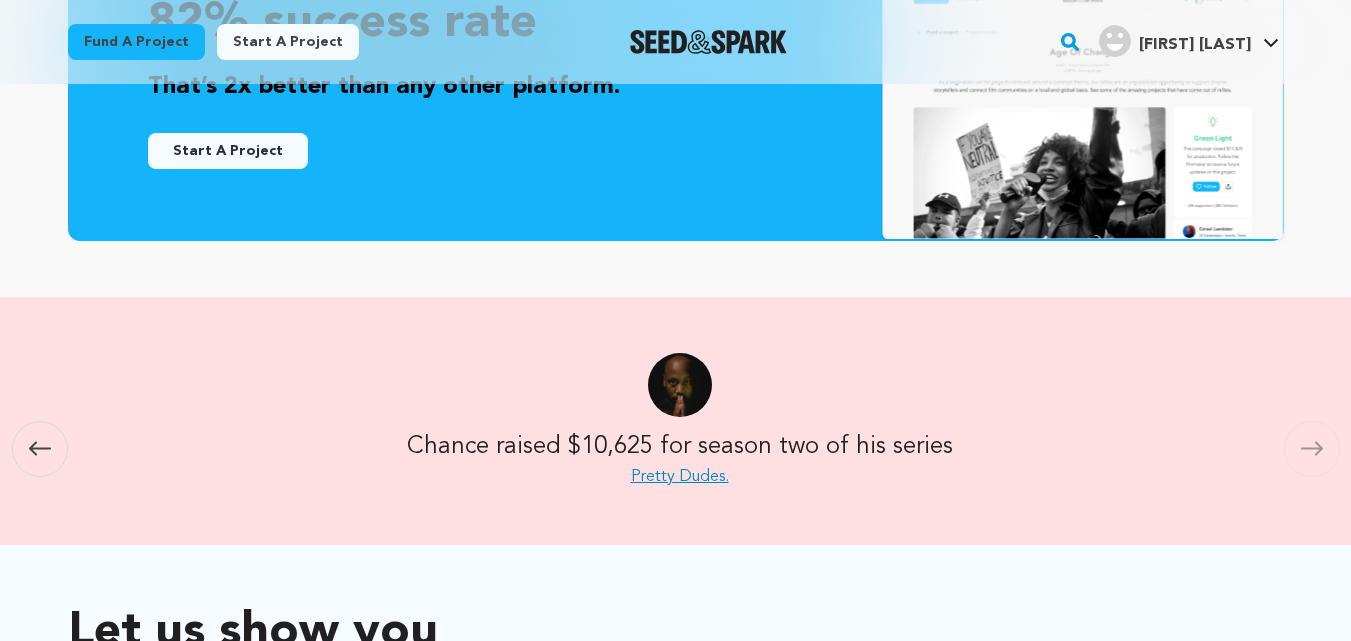 scroll, scrollTop: 0, scrollLeft: 3540, axis: horizontal 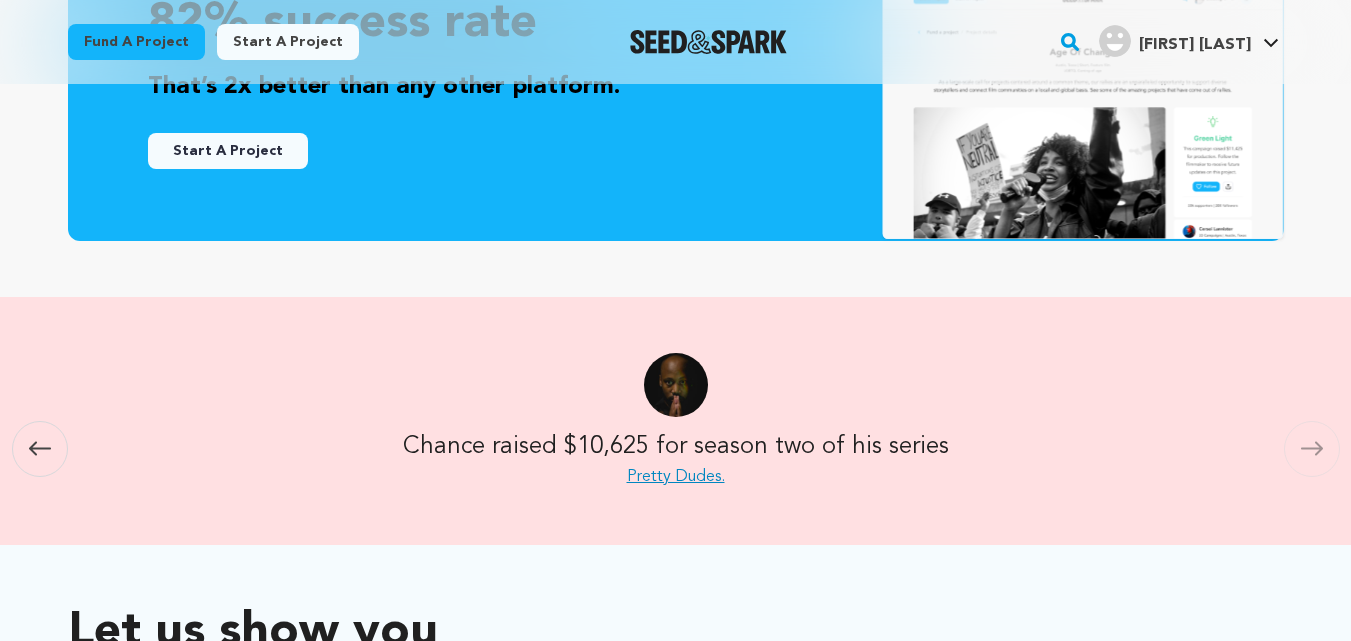 click 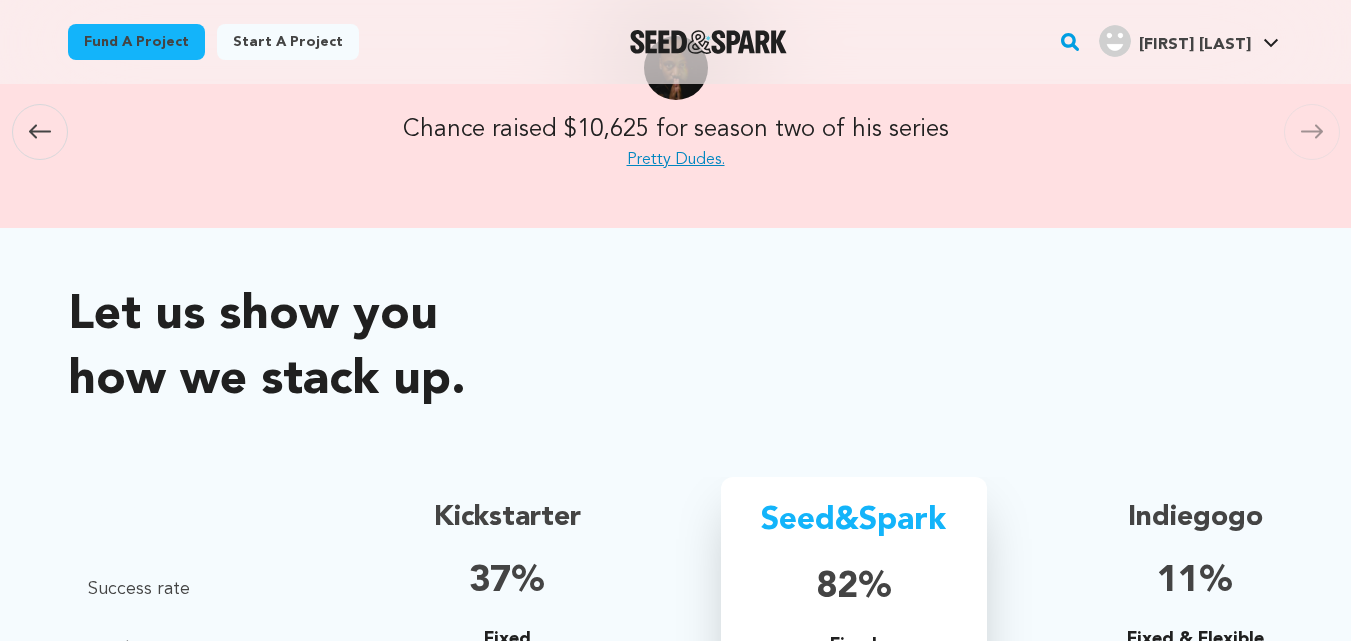 scroll, scrollTop: 1054, scrollLeft: 0, axis: vertical 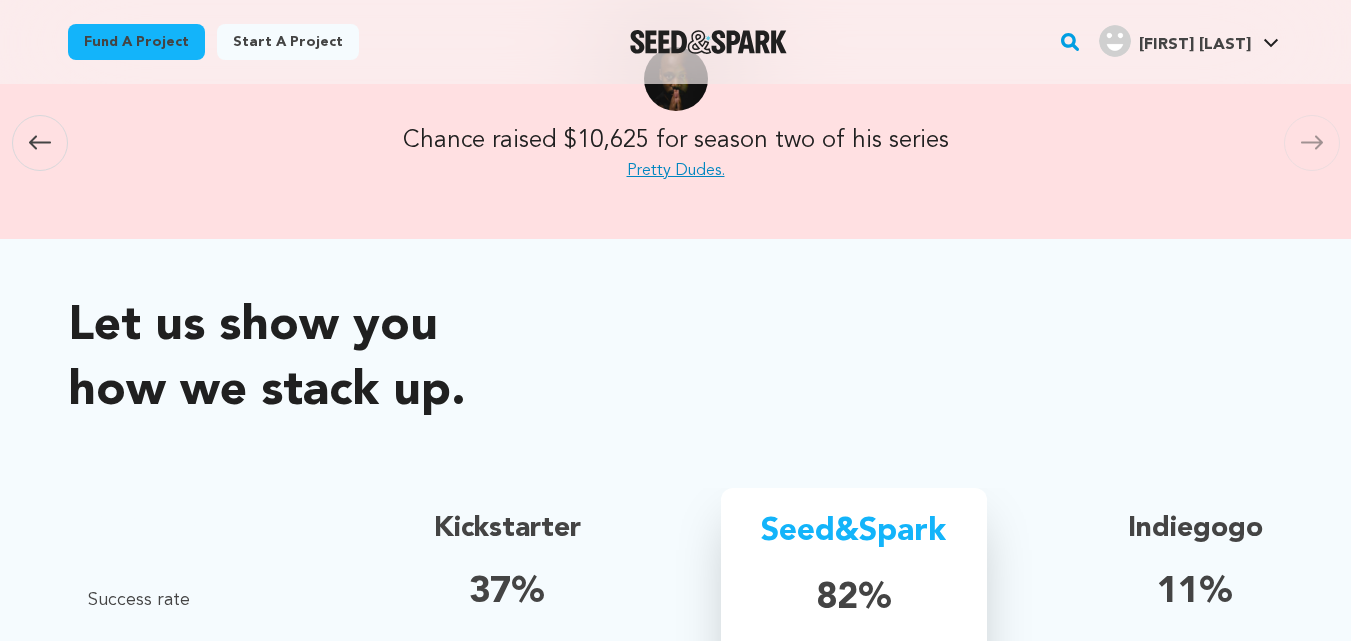 click on "Start a project" at bounding box center (288, 42) 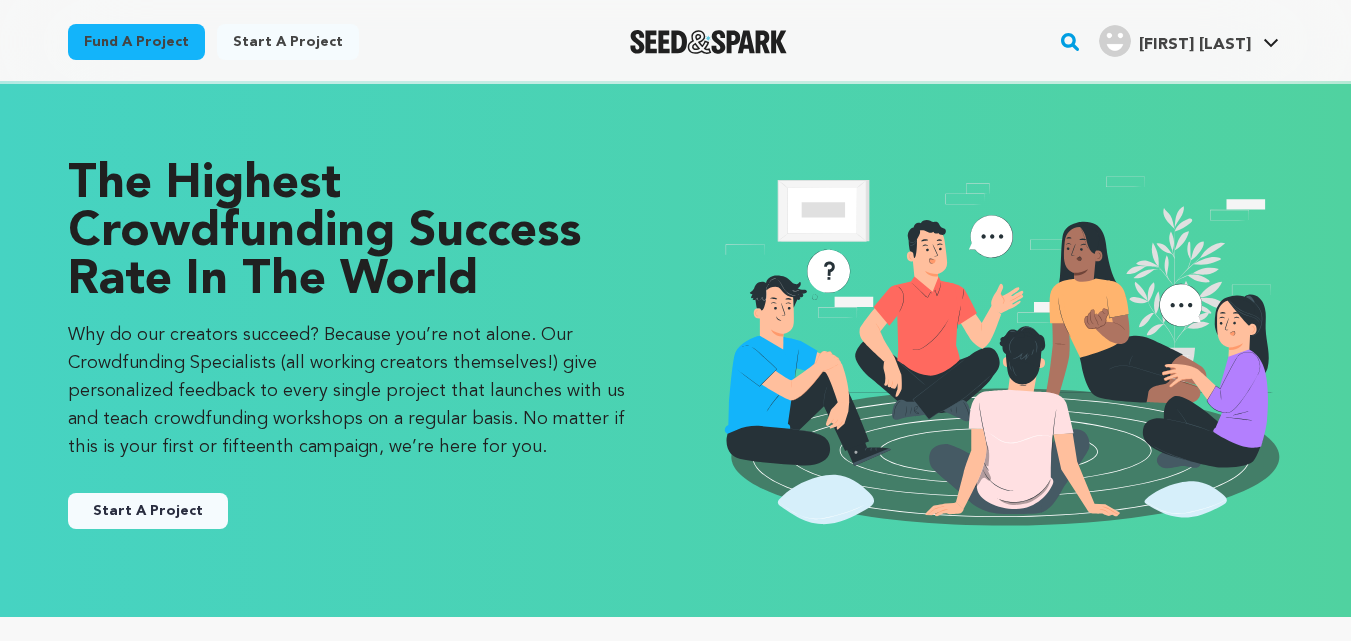 scroll, scrollTop: 0, scrollLeft: 0, axis: both 